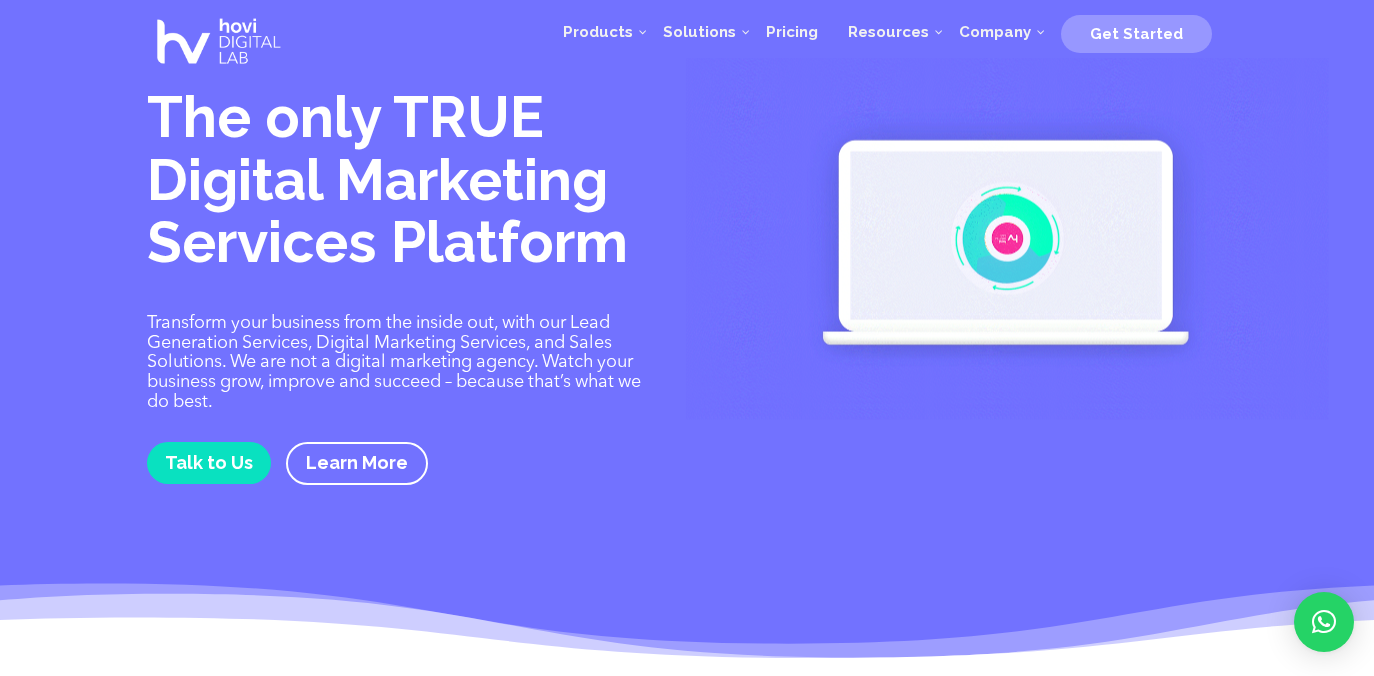 scroll, scrollTop: 0, scrollLeft: 0, axis: both 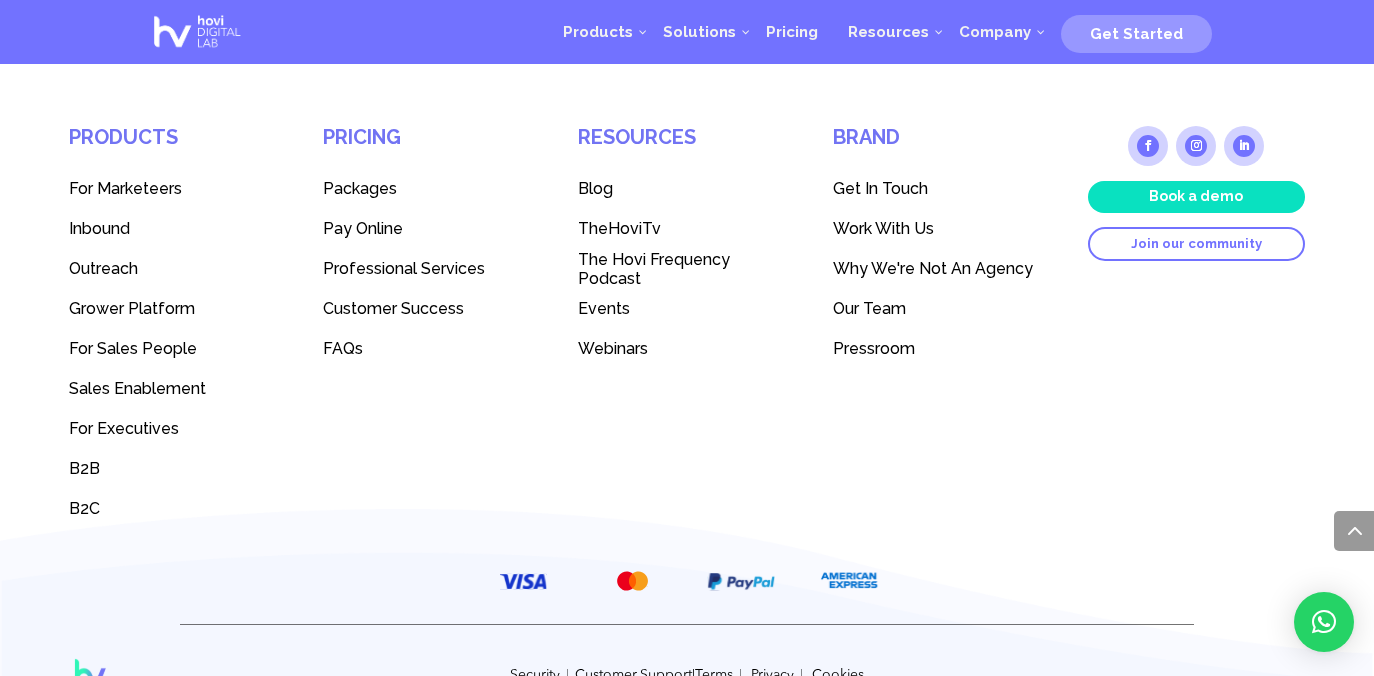 click on "Pressroom" at bounding box center (874, 348) 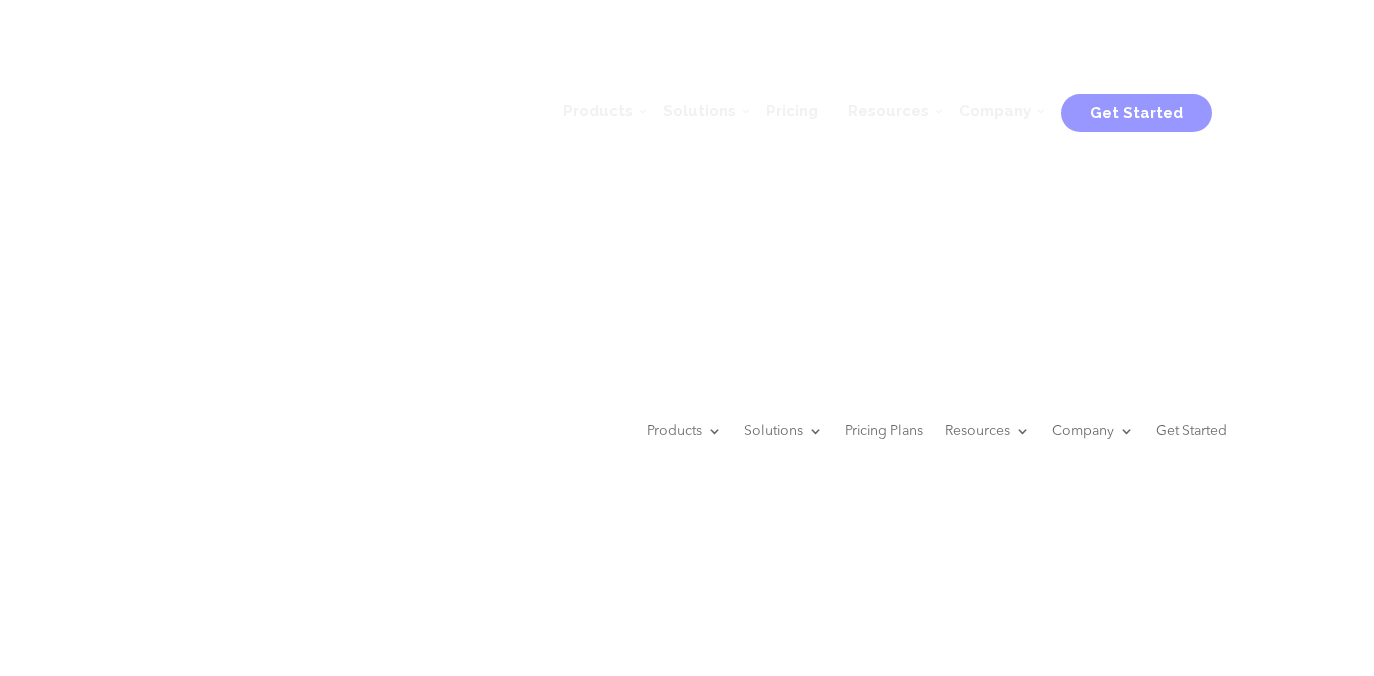 scroll, scrollTop: 0, scrollLeft: 0, axis: both 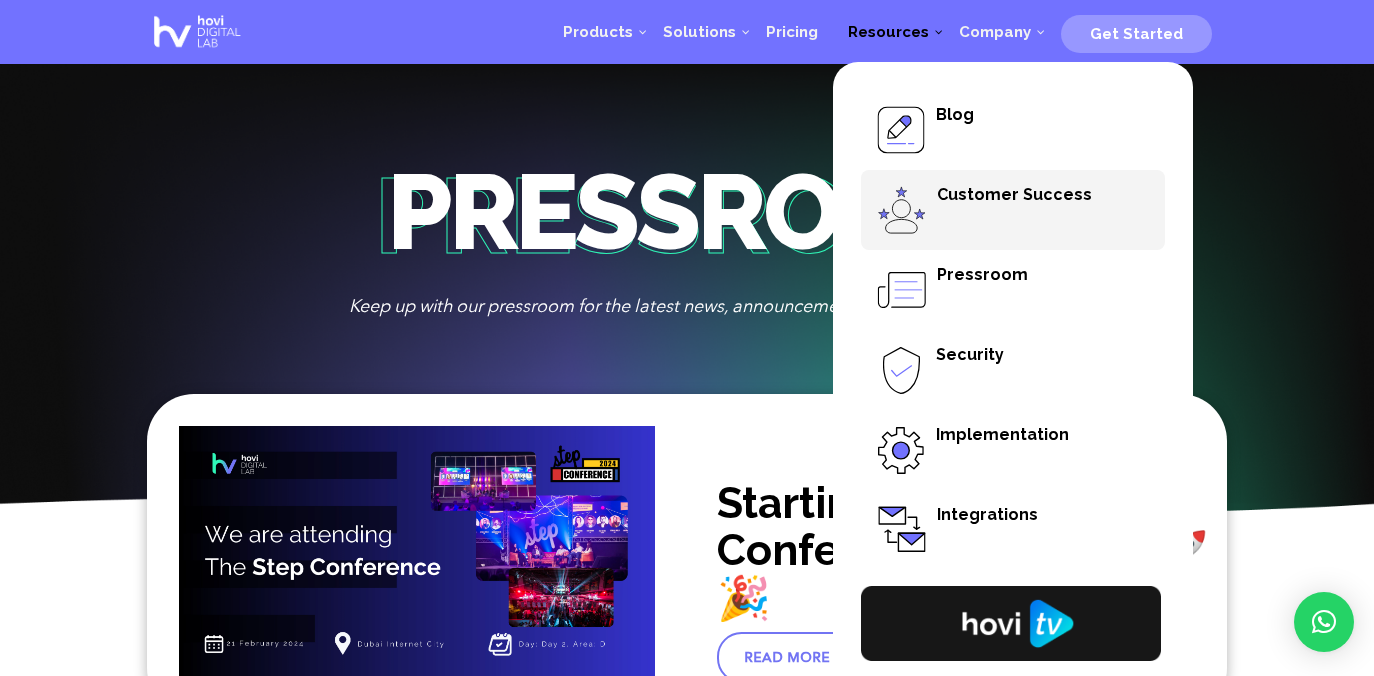click on "Customer Success" at bounding box center [1014, 194] 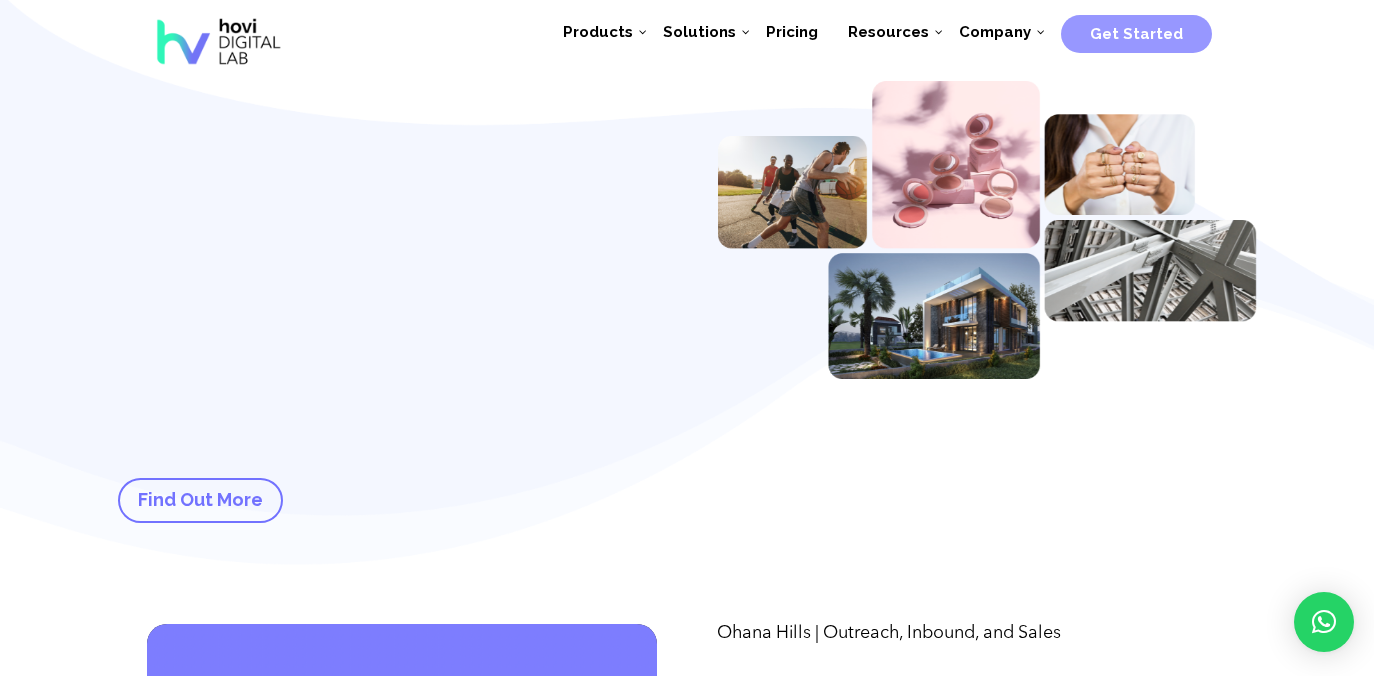 scroll, scrollTop: 0, scrollLeft: 0, axis: both 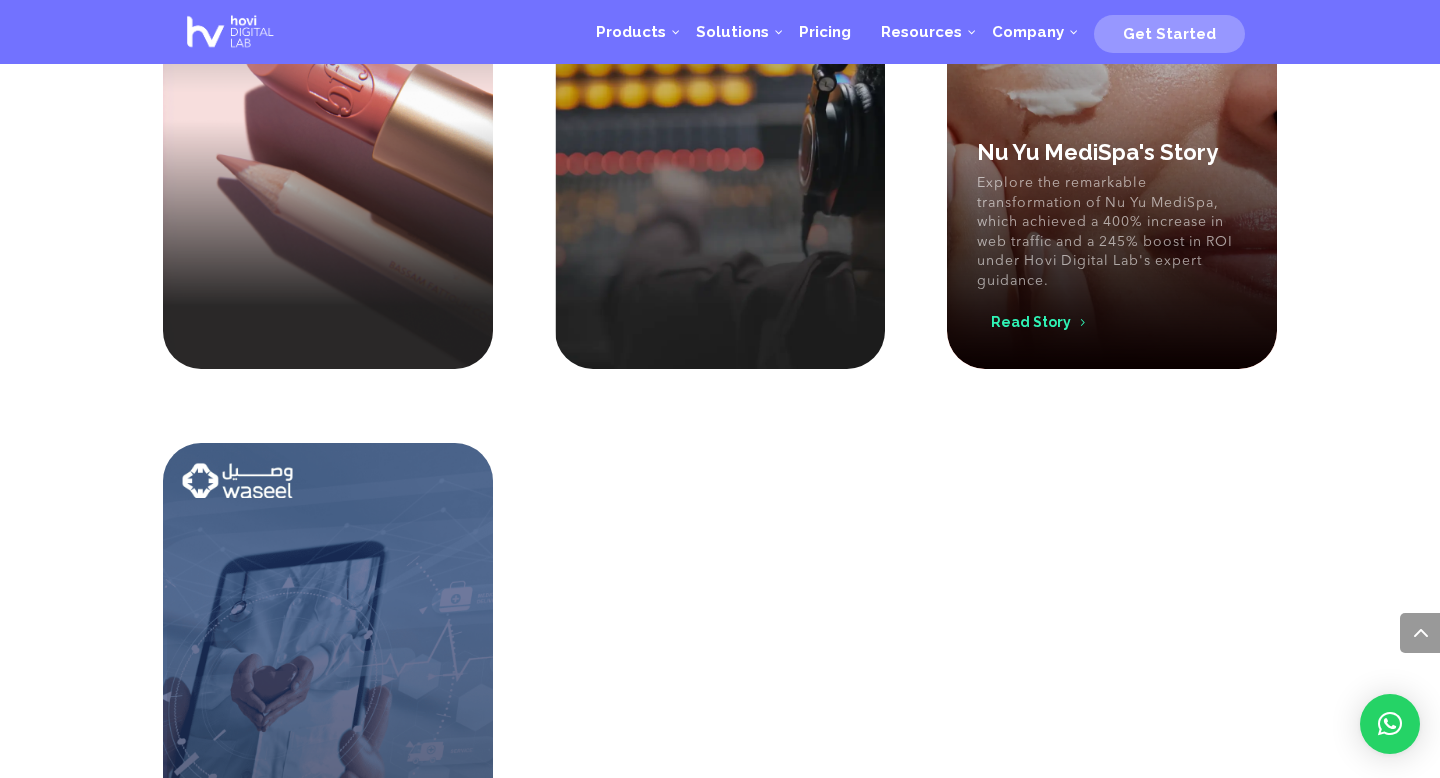 click on "Read Story" at bounding box center (1031, 322) 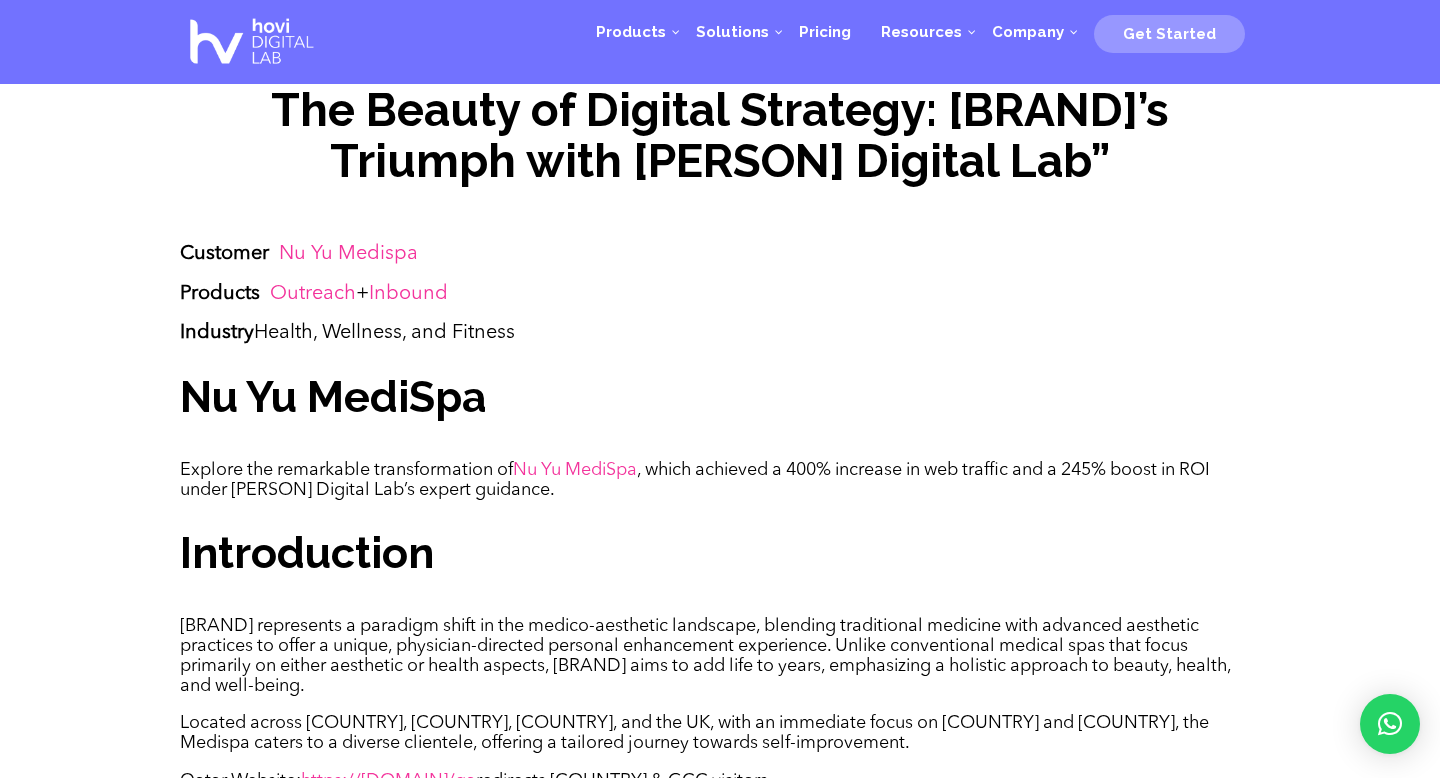 scroll, scrollTop: 0, scrollLeft: 0, axis: both 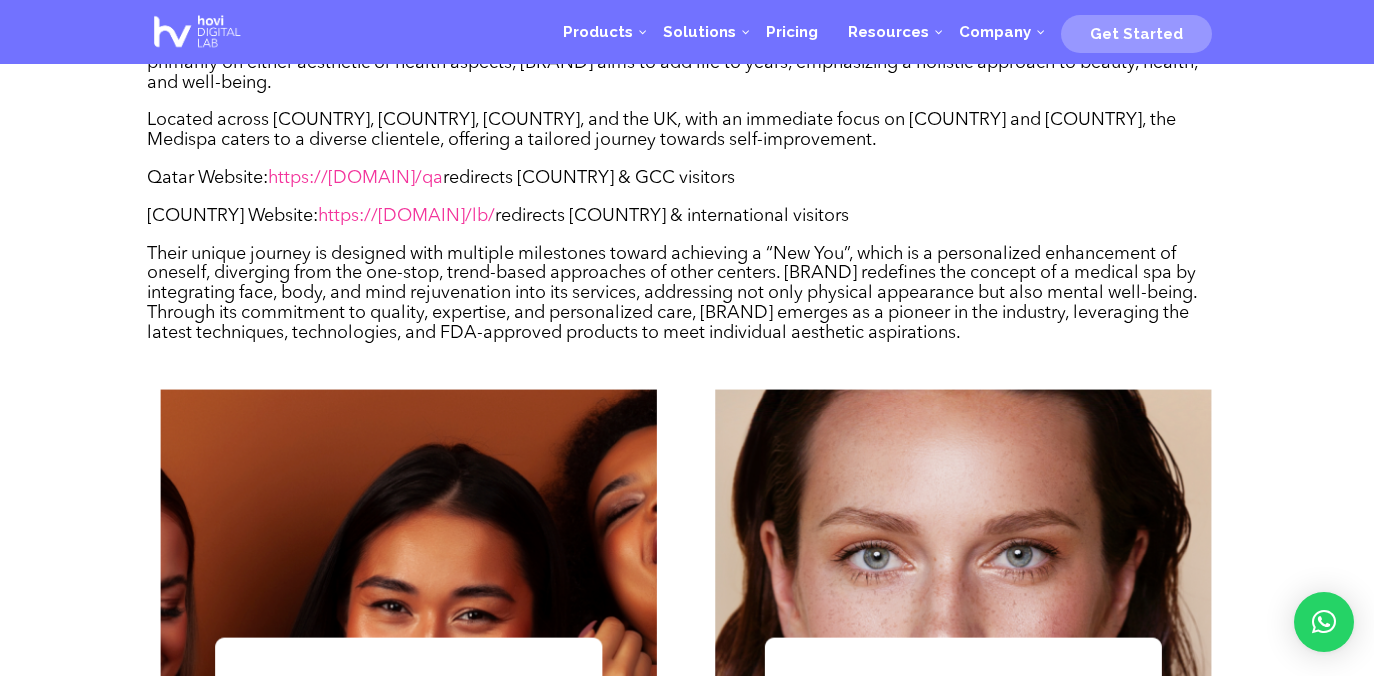 click on "https://[DOMAIN]/lb/" at bounding box center [406, 216] 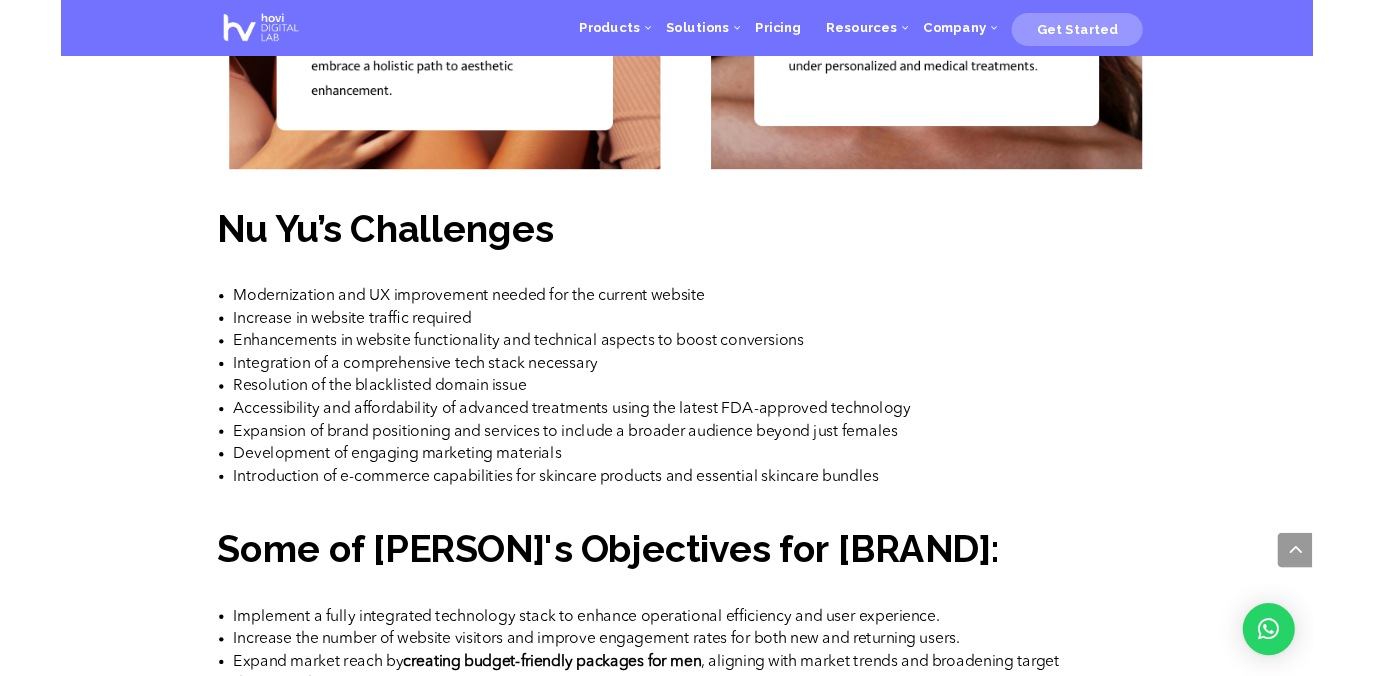 scroll, scrollTop: 1426, scrollLeft: 0, axis: vertical 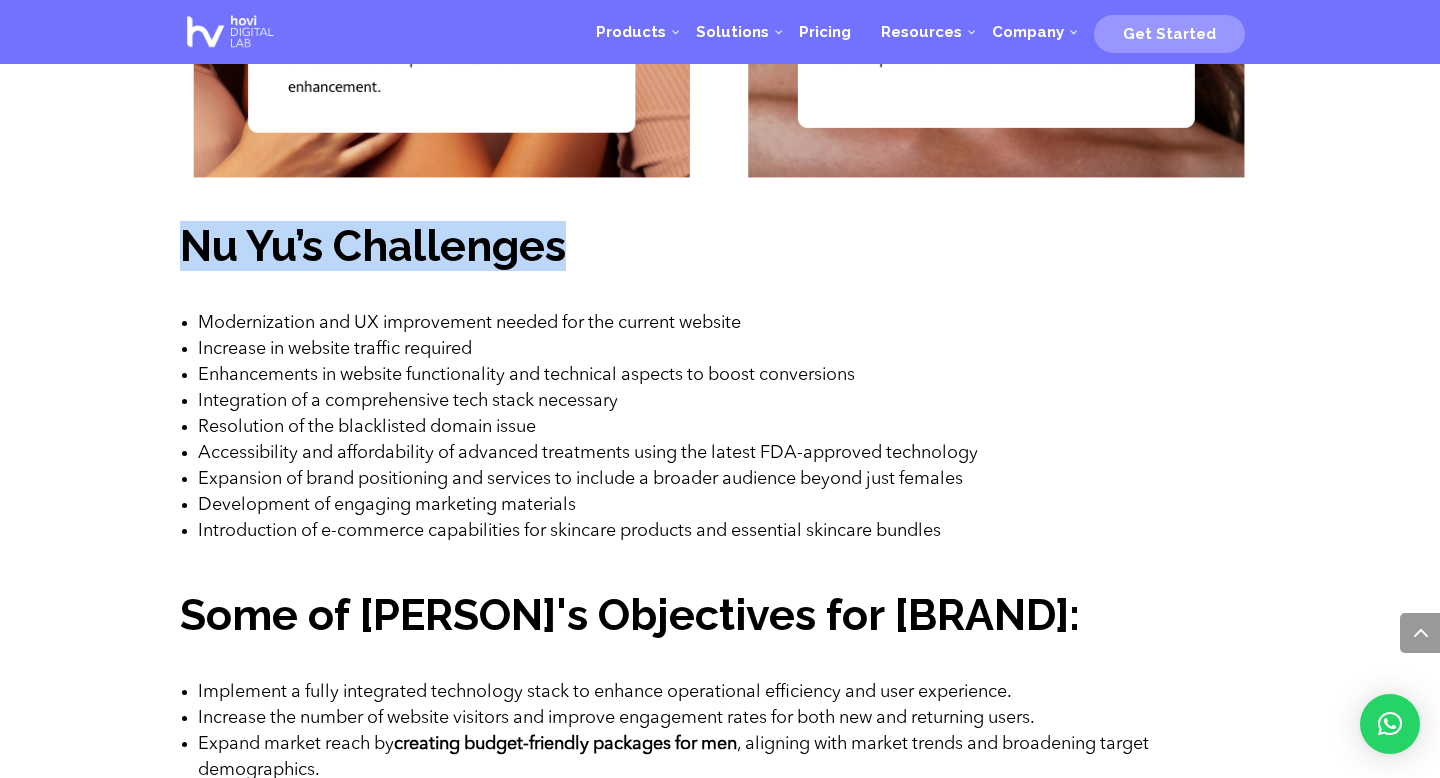 drag, startPoint x: 188, startPoint y: 233, endPoint x: 629, endPoint y: 239, distance: 441.0408 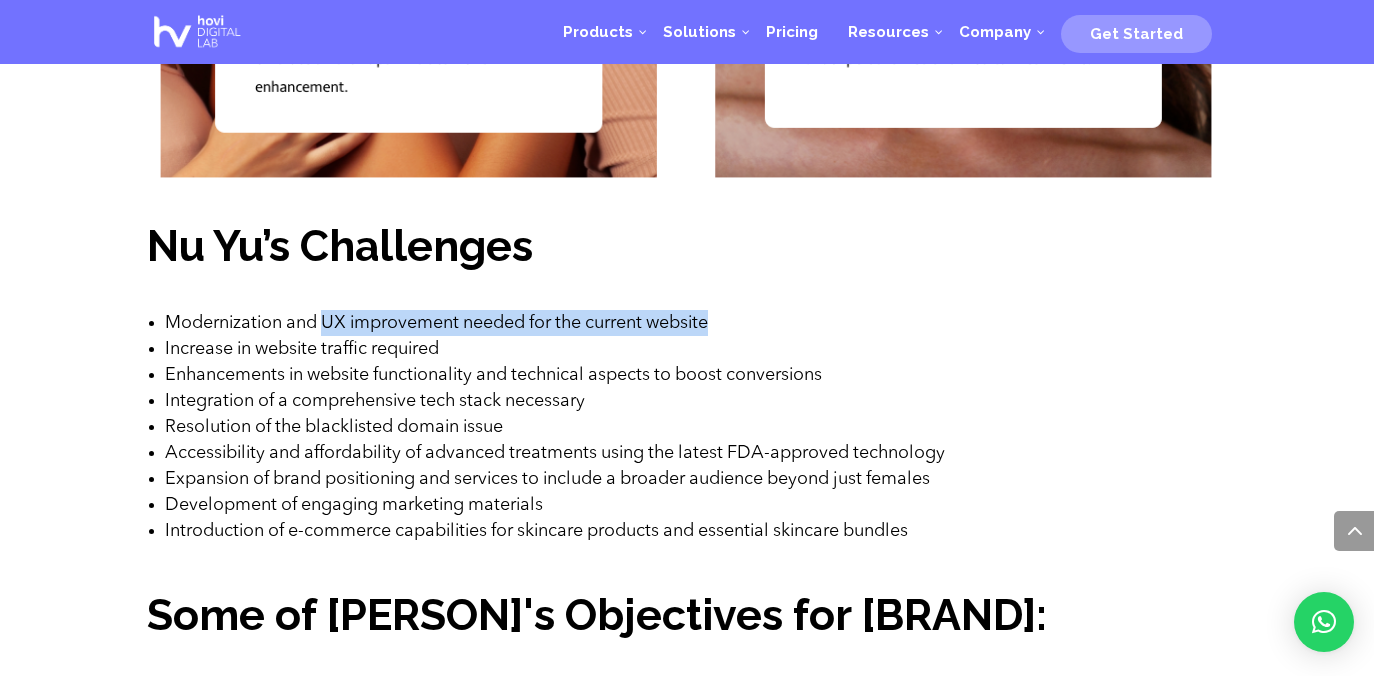 drag, startPoint x: 327, startPoint y: 316, endPoint x: 737, endPoint y: 311, distance: 410.0305 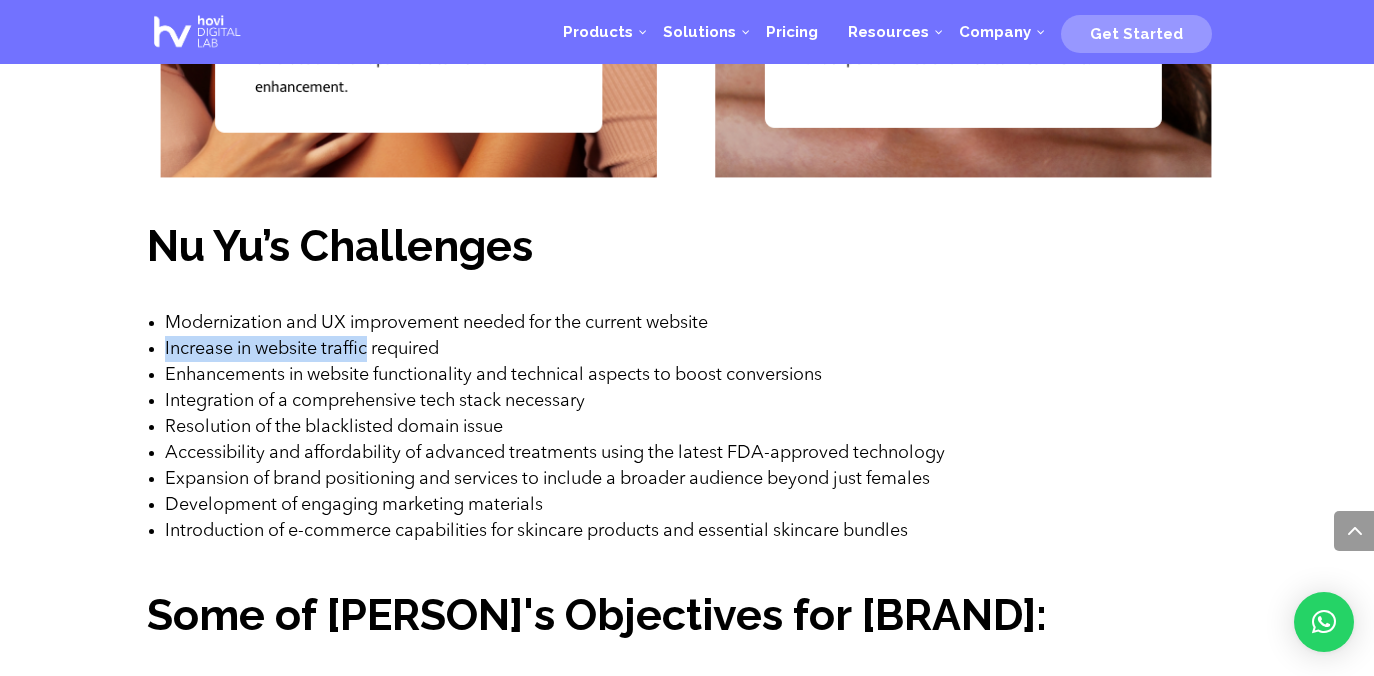 drag, startPoint x: 371, startPoint y: 344, endPoint x: 160, endPoint y: 342, distance: 211.00948 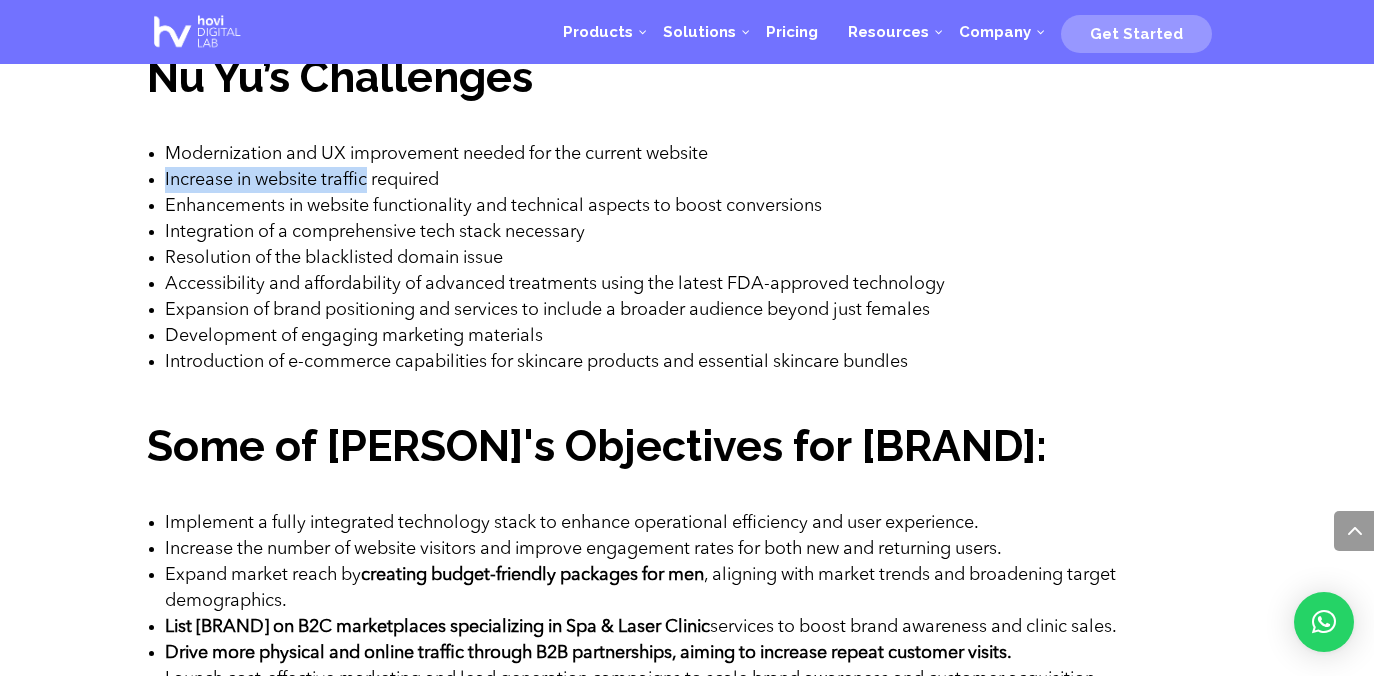 scroll, scrollTop: 1599, scrollLeft: 0, axis: vertical 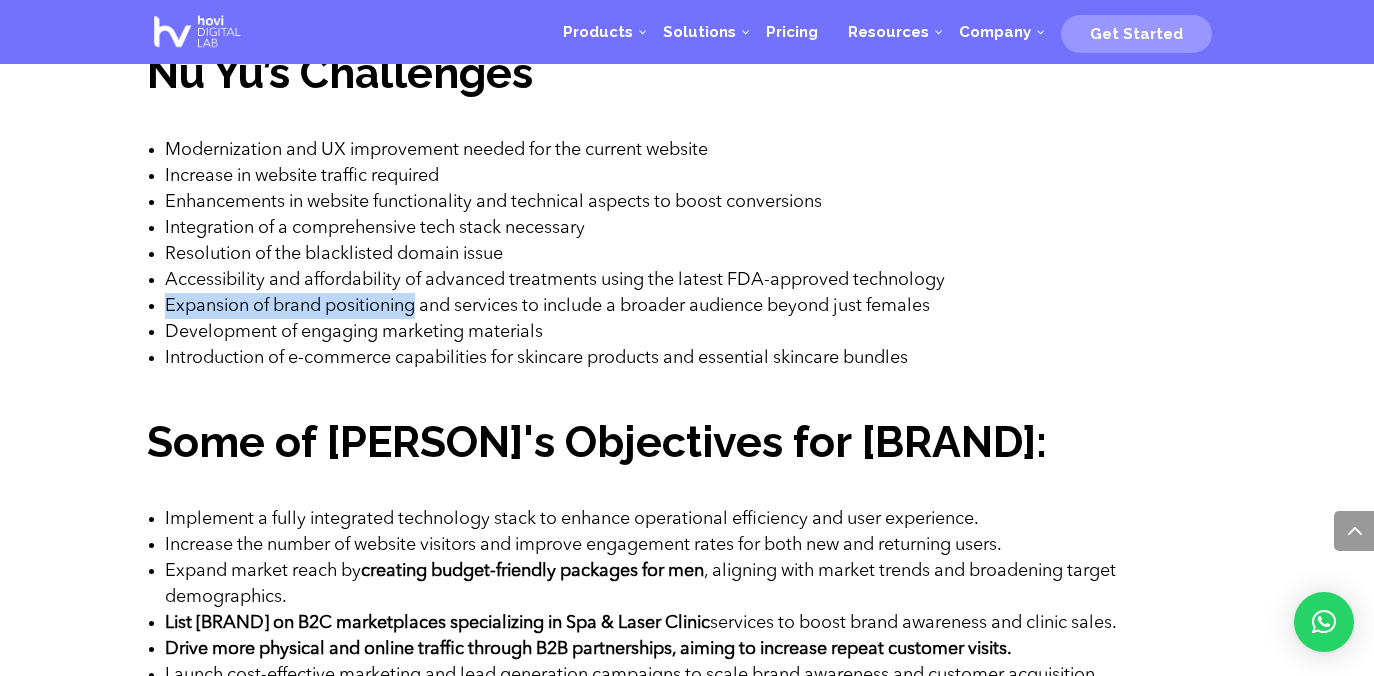 drag, startPoint x: 166, startPoint y: 301, endPoint x: 418, endPoint y: 300, distance: 252.00198 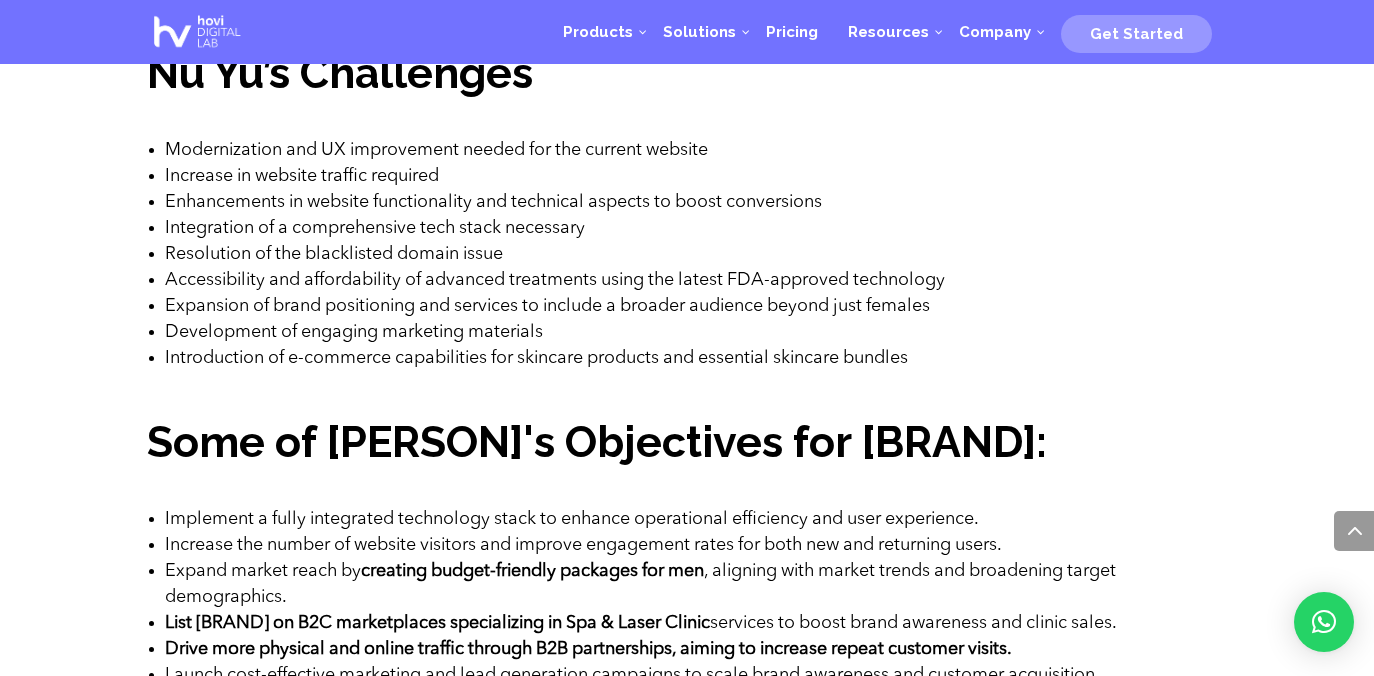 click on "Introduction of e-commerce capabilities for skincare products and essential skincare bundles" at bounding box center [696, 358] 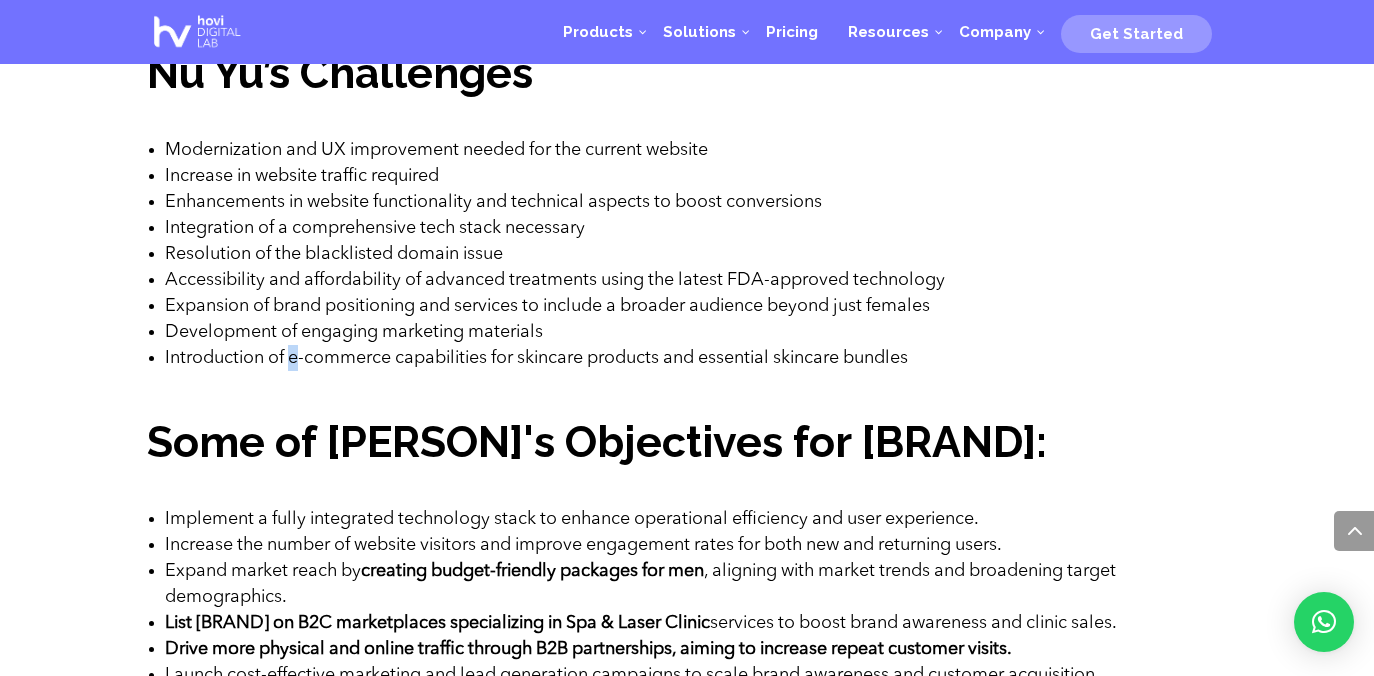 click on "Introduction of e-commerce capabilities for skincare products and essential skincare bundles" at bounding box center (696, 358) 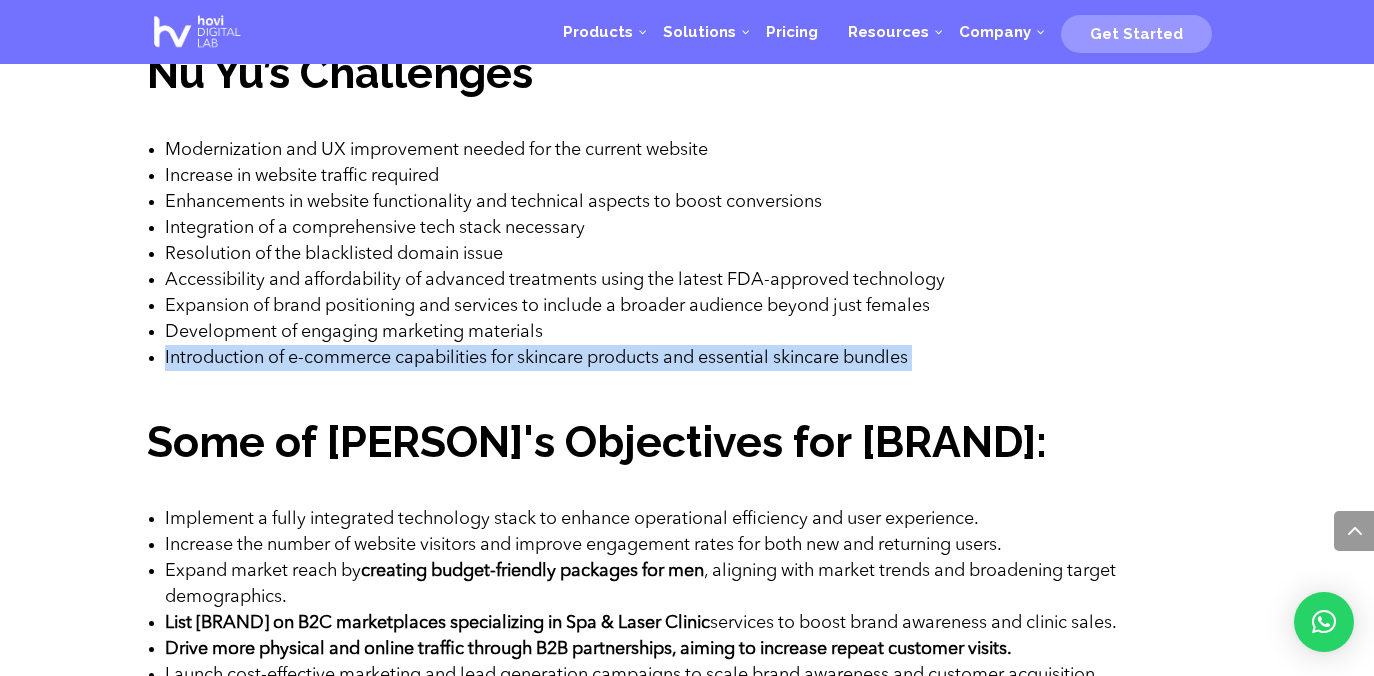 click on "Introduction of e-commerce capabilities for skincare products and essential skincare bundles" at bounding box center (696, 358) 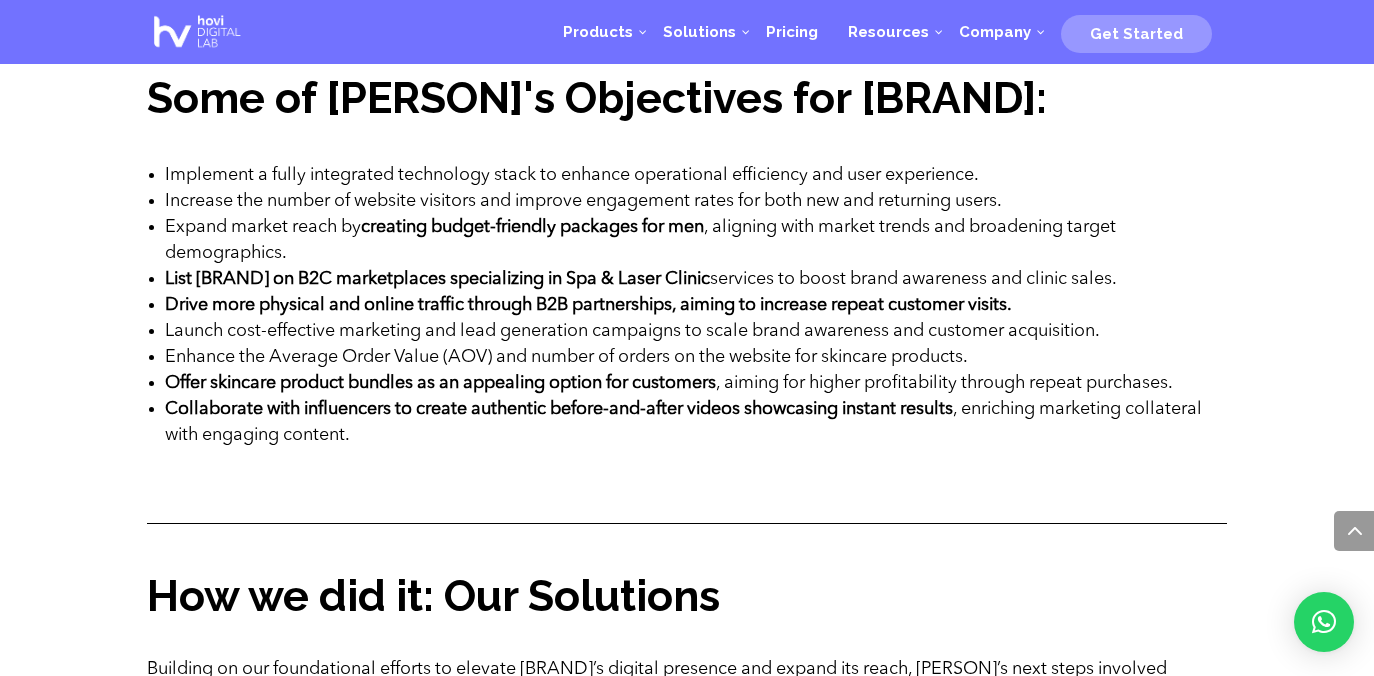 scroll, scrollTop: 1945, scrollLeft: 0, axis: vertical 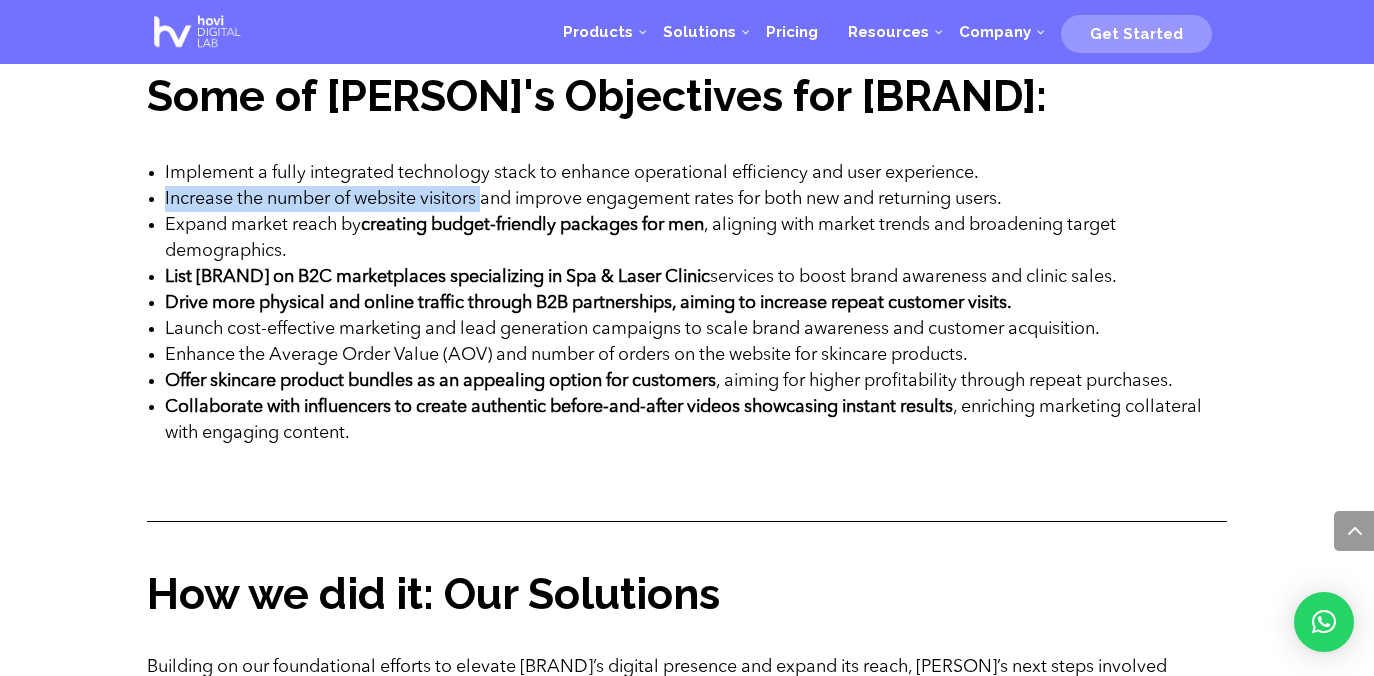 drag, startPoint x: 166, startPoint y: 196, endPoint x: 487, endPoint y: 197, distance: 321.00156 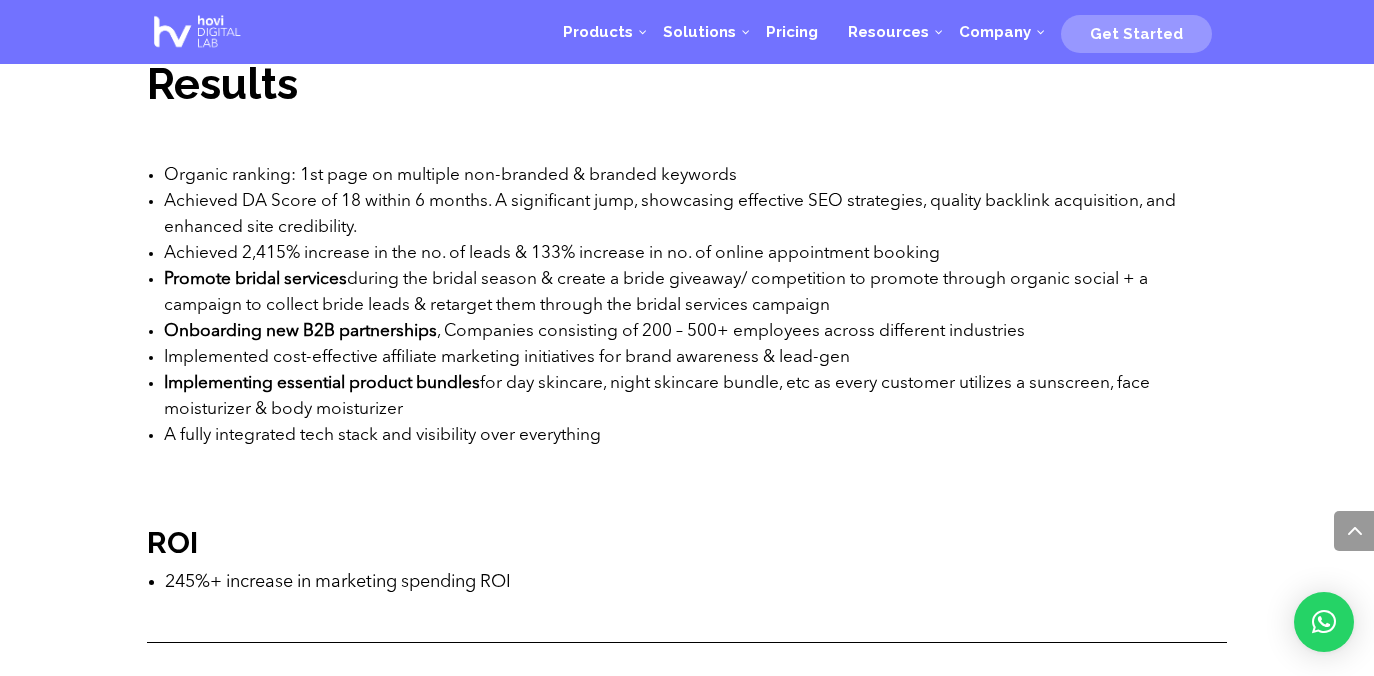 scroll, scrollTop: 3903, scrollLeft: 0, axis: vertical 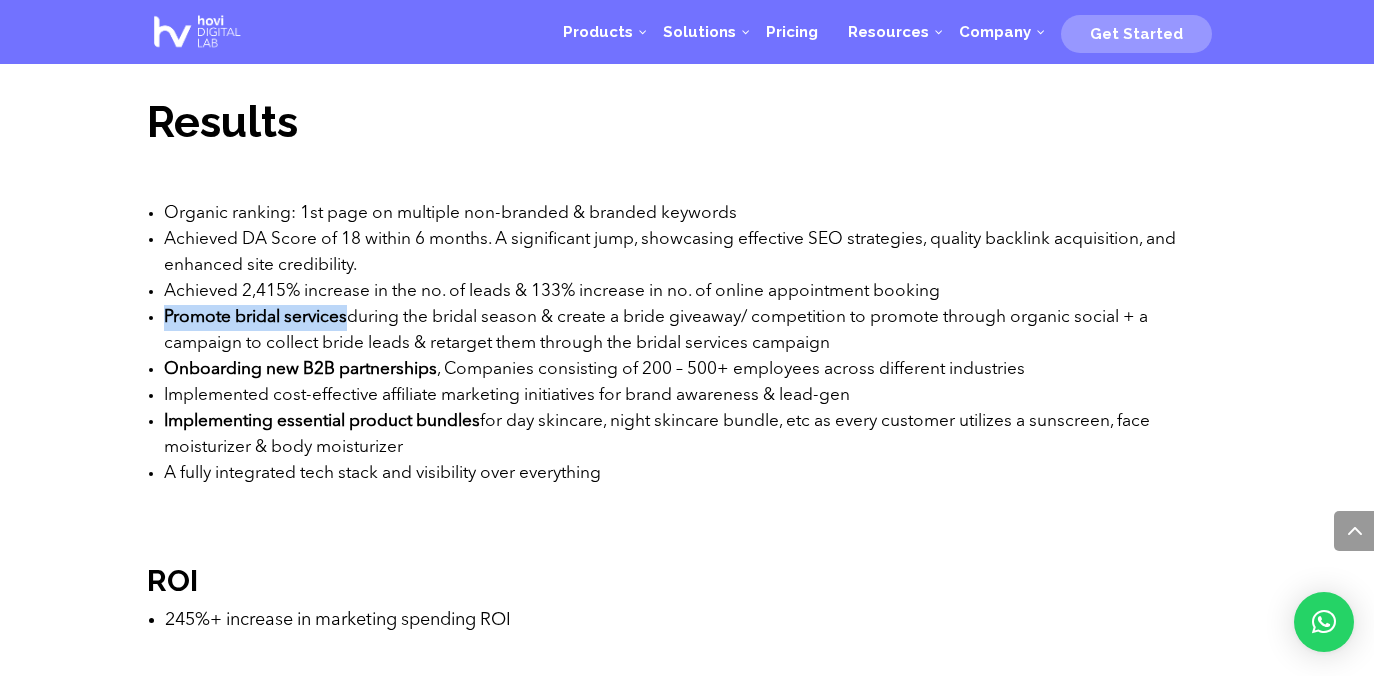 drag, startPoint x: 349, startPoint y: 317, endPoint x: 158, endPoint y: 311, distance: 191.09422 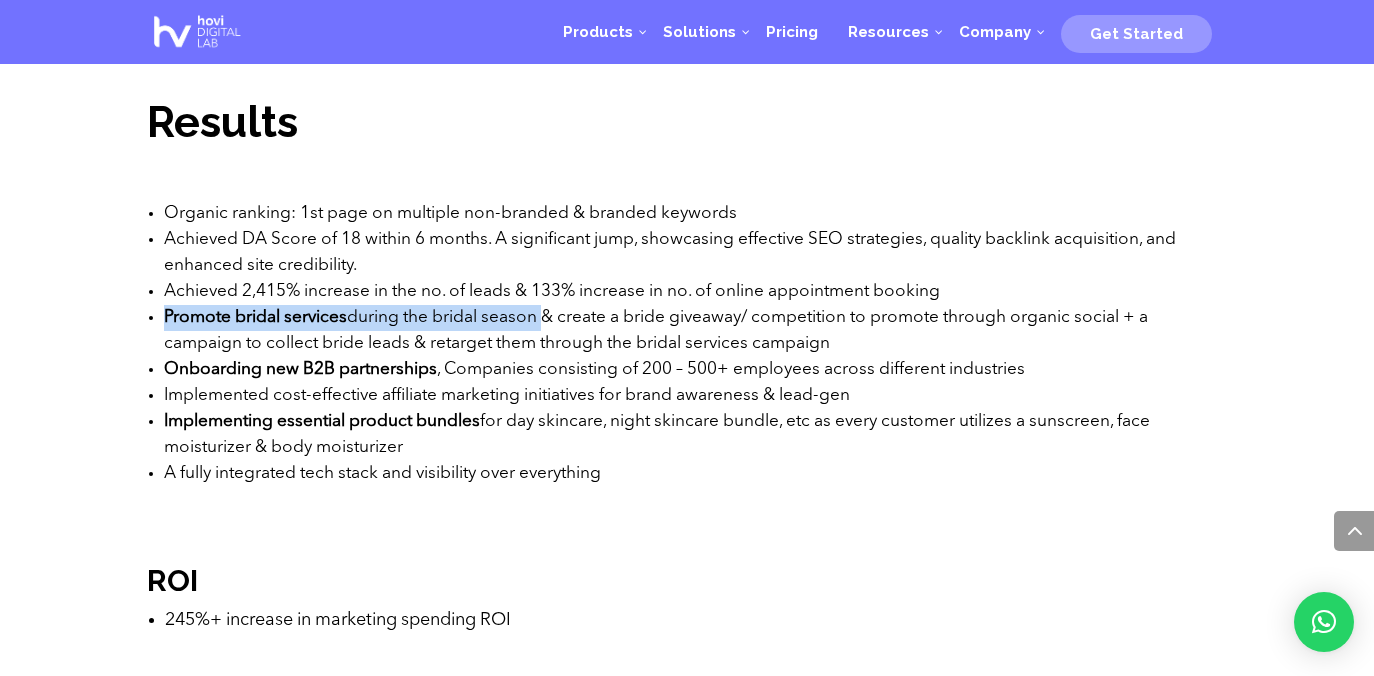 drag, startPoint x: 167, startPoint y: 312, endPoint x: 544, endPoint y: 313, distance: 377.0013 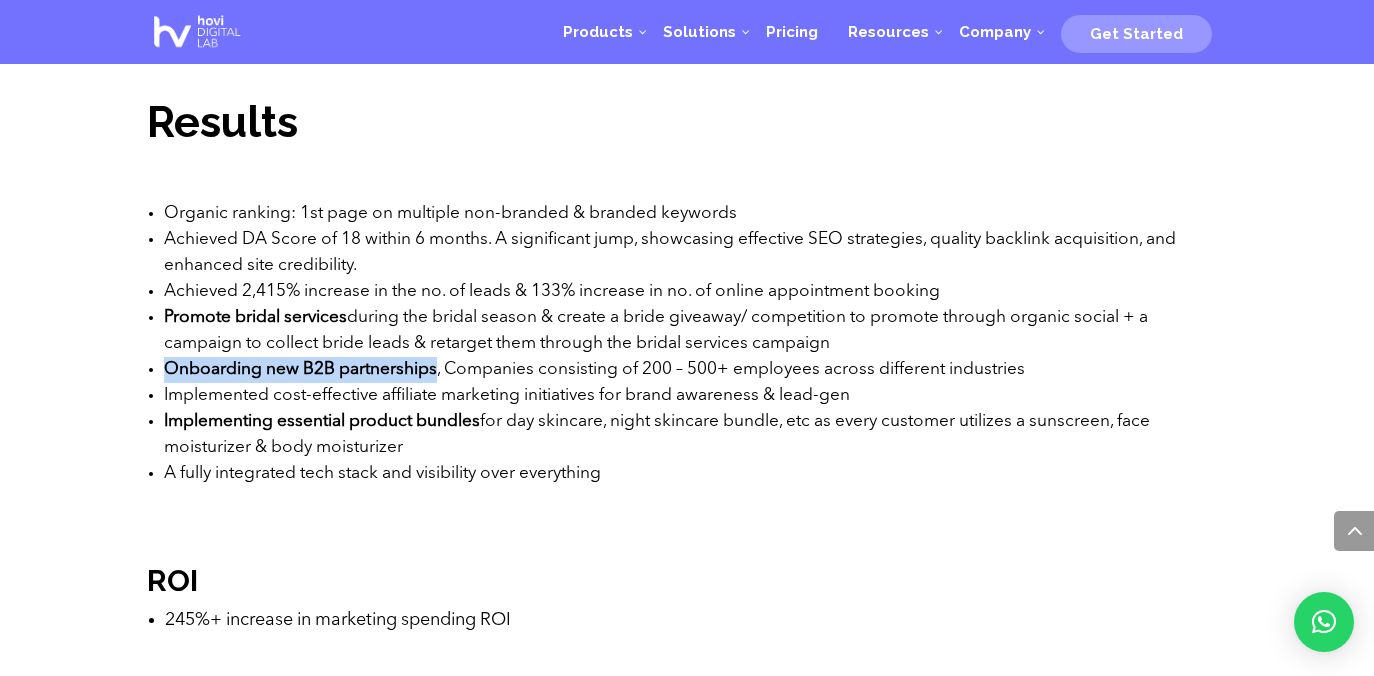 drag, startPoint x: 168, startPoint y: 366, endPoint x: 440, endPoint y: 364, distance: 272.00735 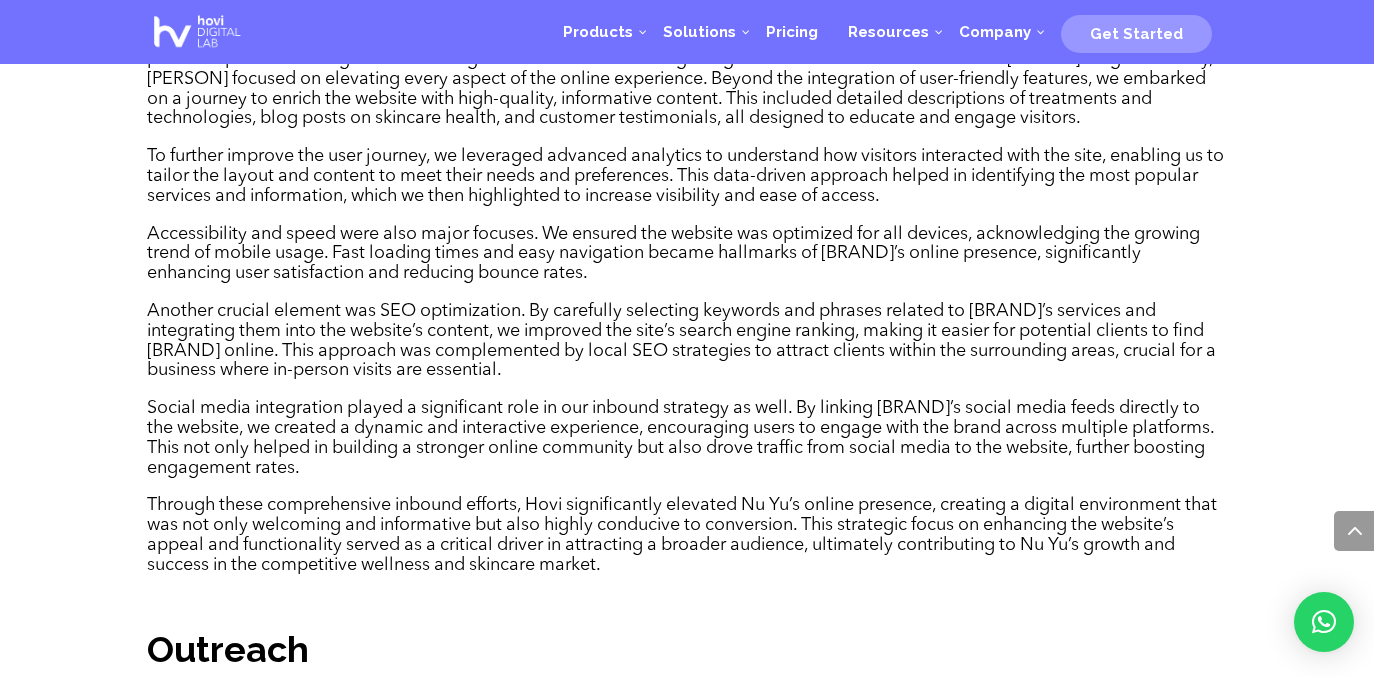 scroll, scrollTop: 2698, scrollLeft: 0, axis: vertical 